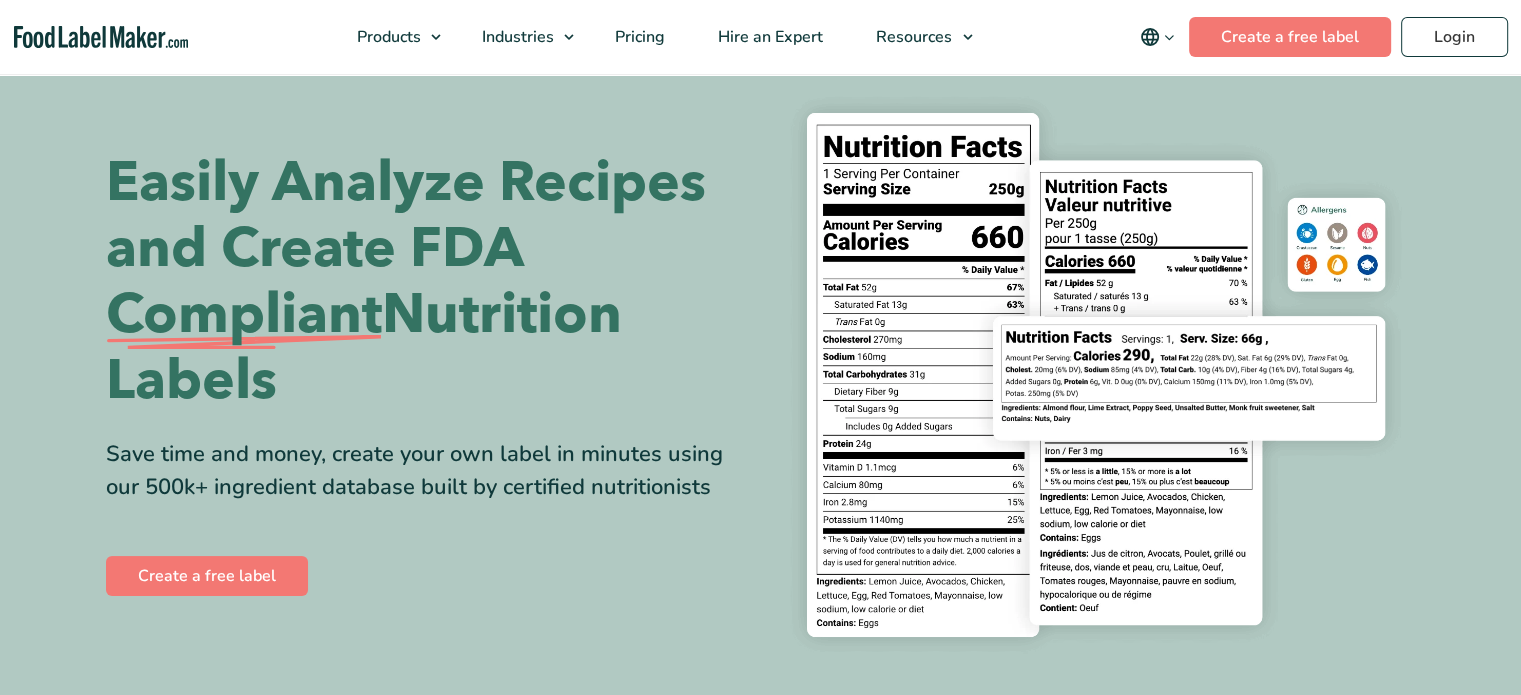 scroll, scrollTop: 101, scrollLeft: 0, axis: vertical 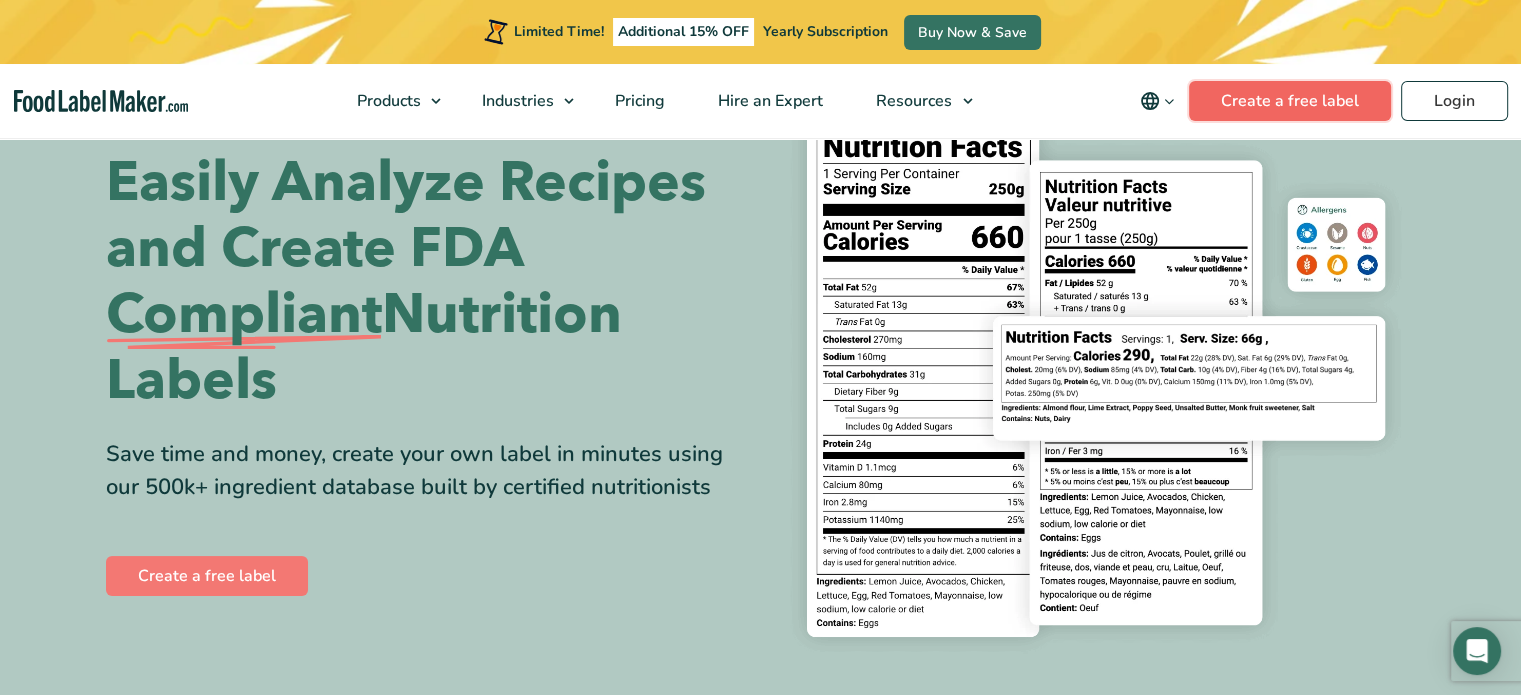 click on "Create a free label" at bounding box center [1290, 101] 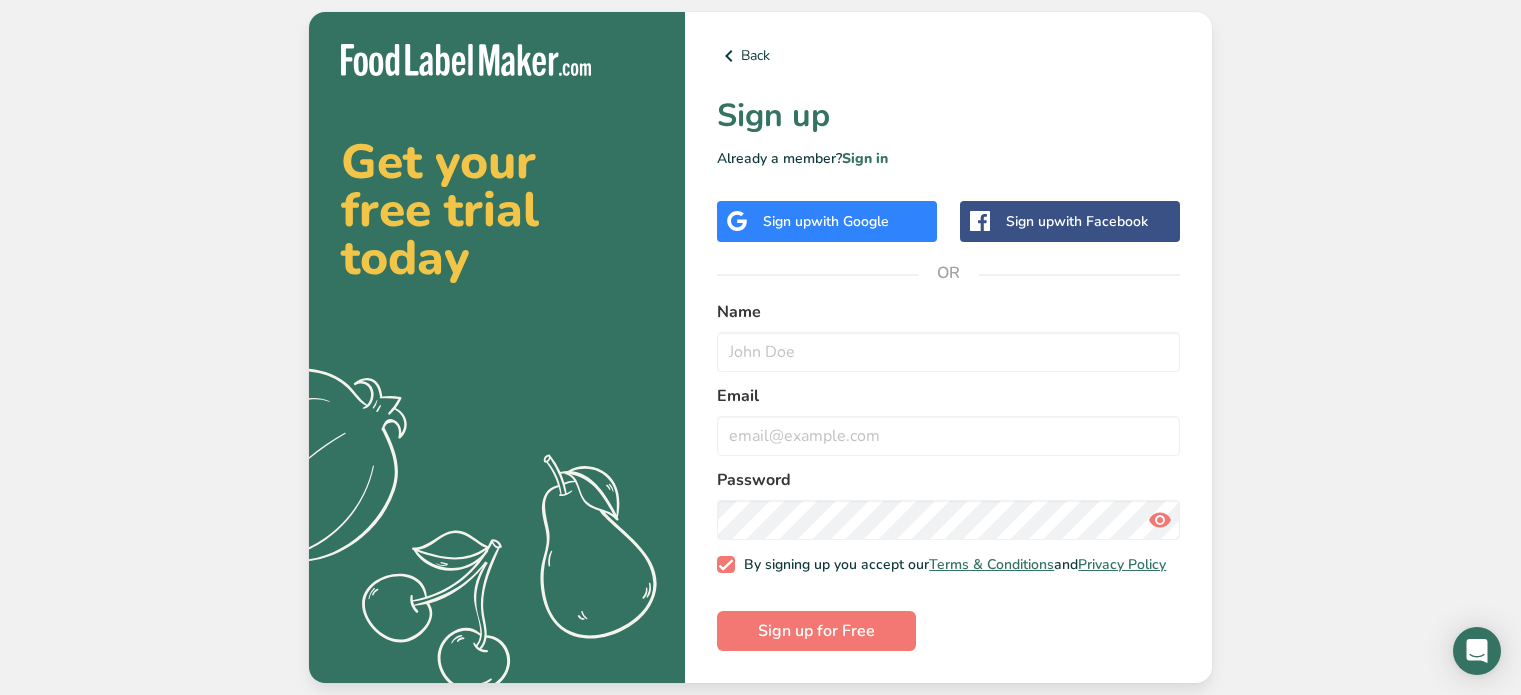scroll, scrollTop: 0, scrollLeft: 0, axis: both 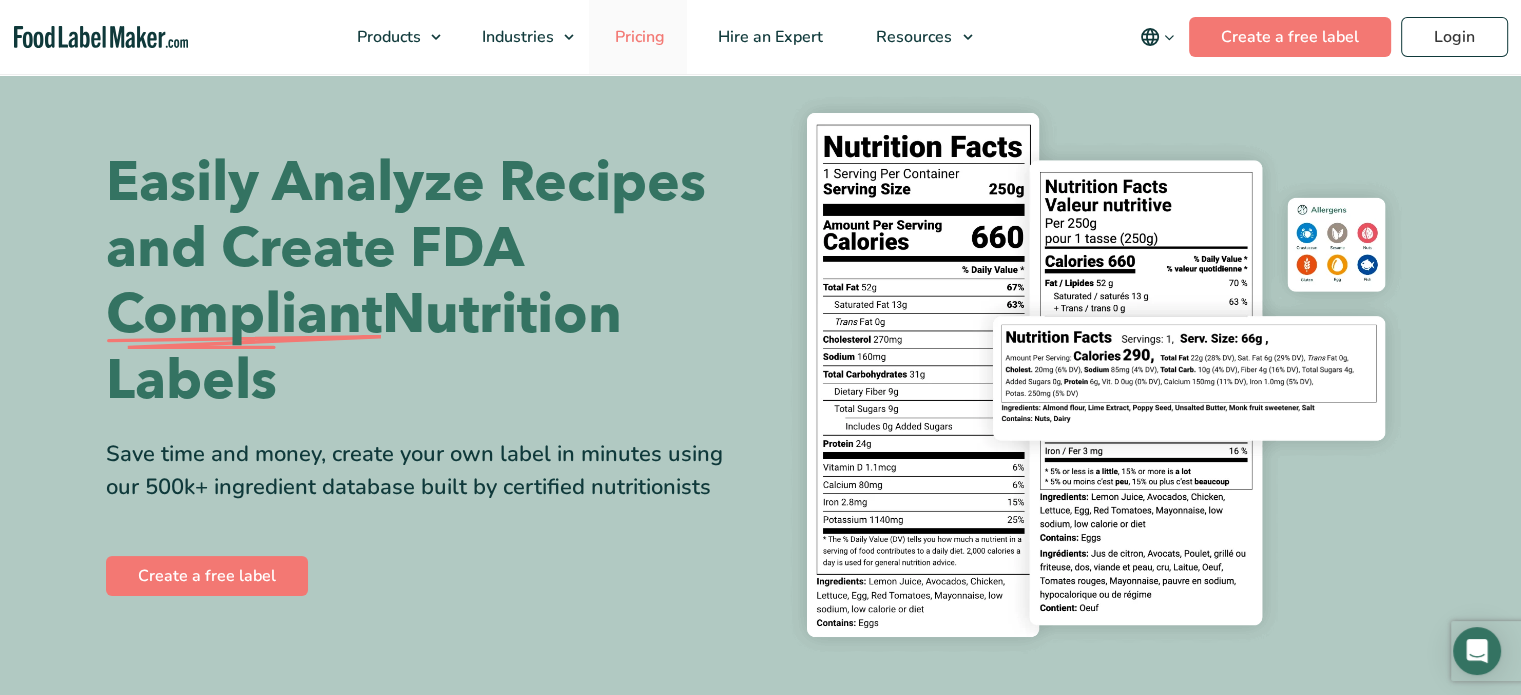 click at bounding box center [0, 0] 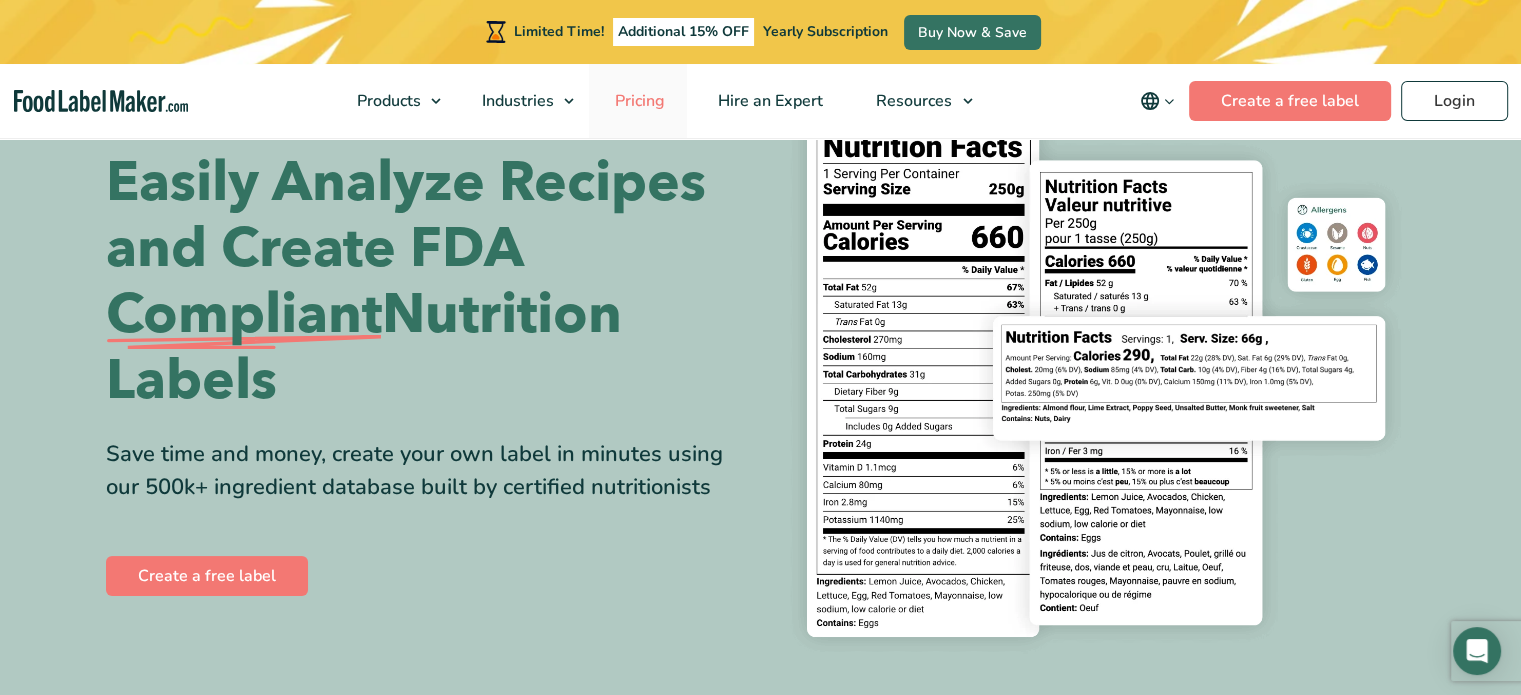 click on "Pricing" at bounding box center (638, 101) 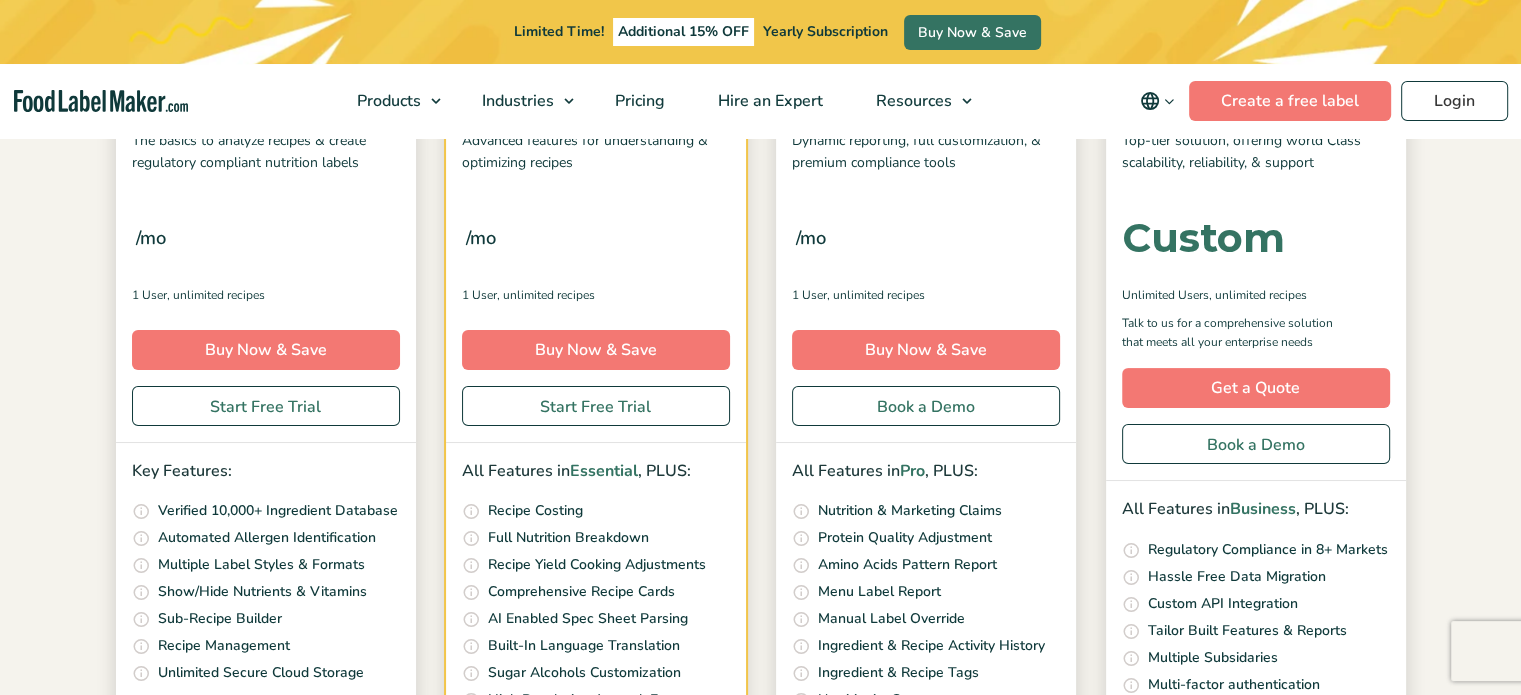 scroll, scrollTop: 364, scrollLeft: 0, axis: vertical 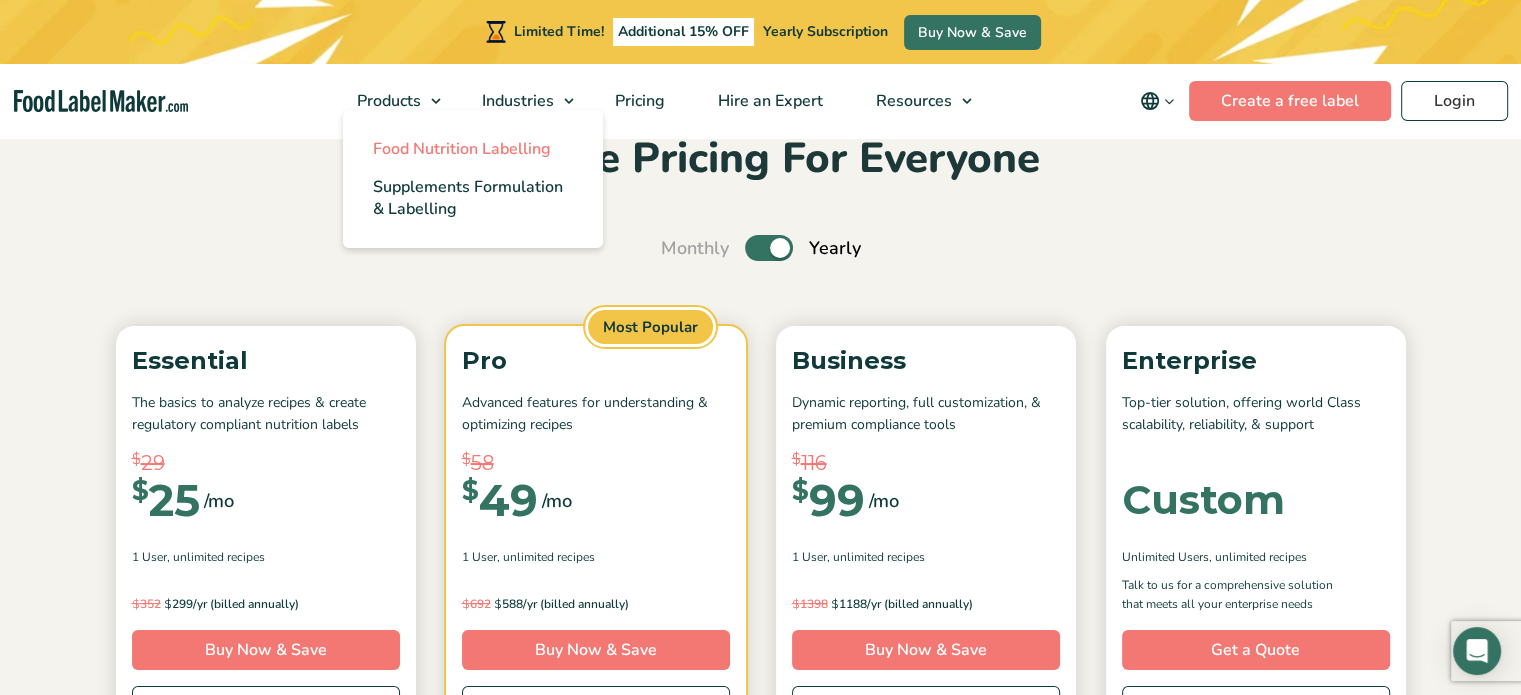 click on "Food Nutrition Labelling" at bounding box center (462, 149) 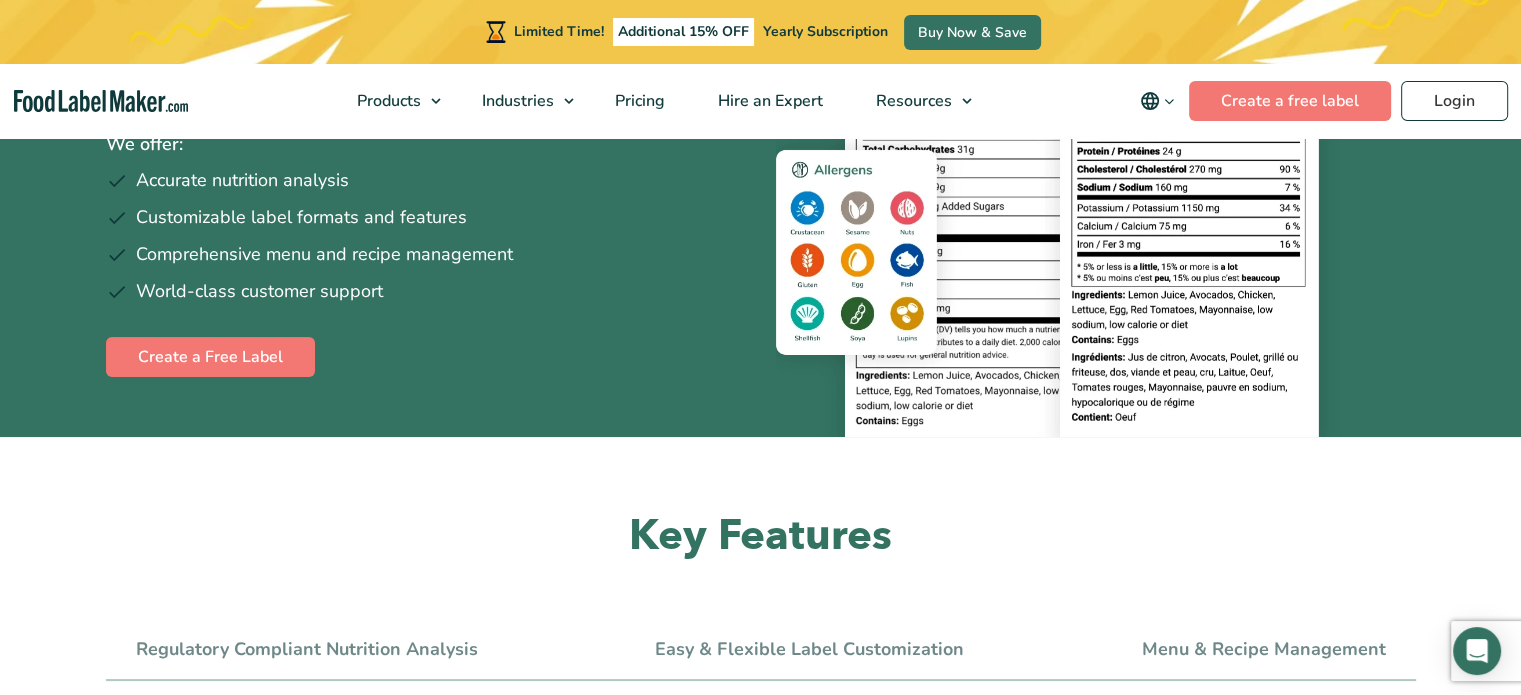 scroll, scrollTop: 437, scrollLeft: 0, axis: vertical 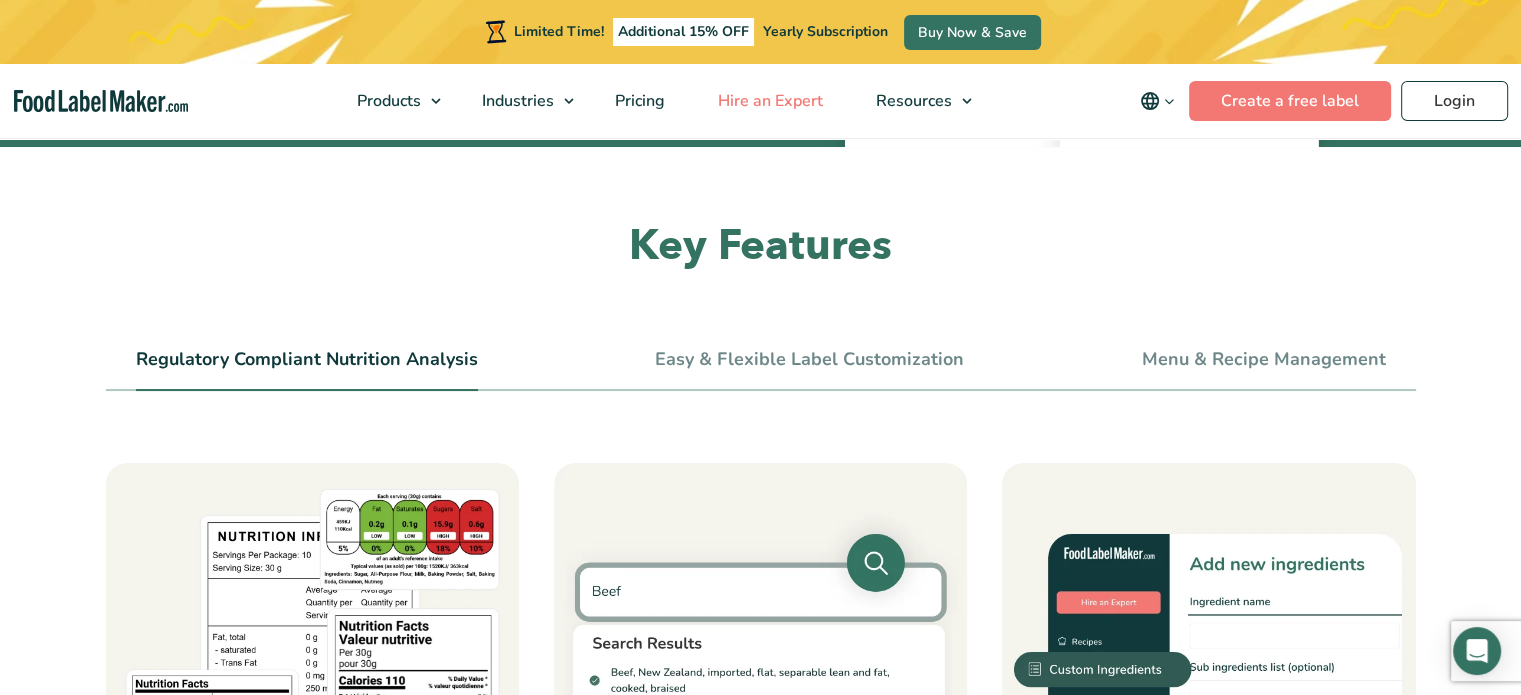 click on "Hire an Expert" at bounding box center (768, 101) 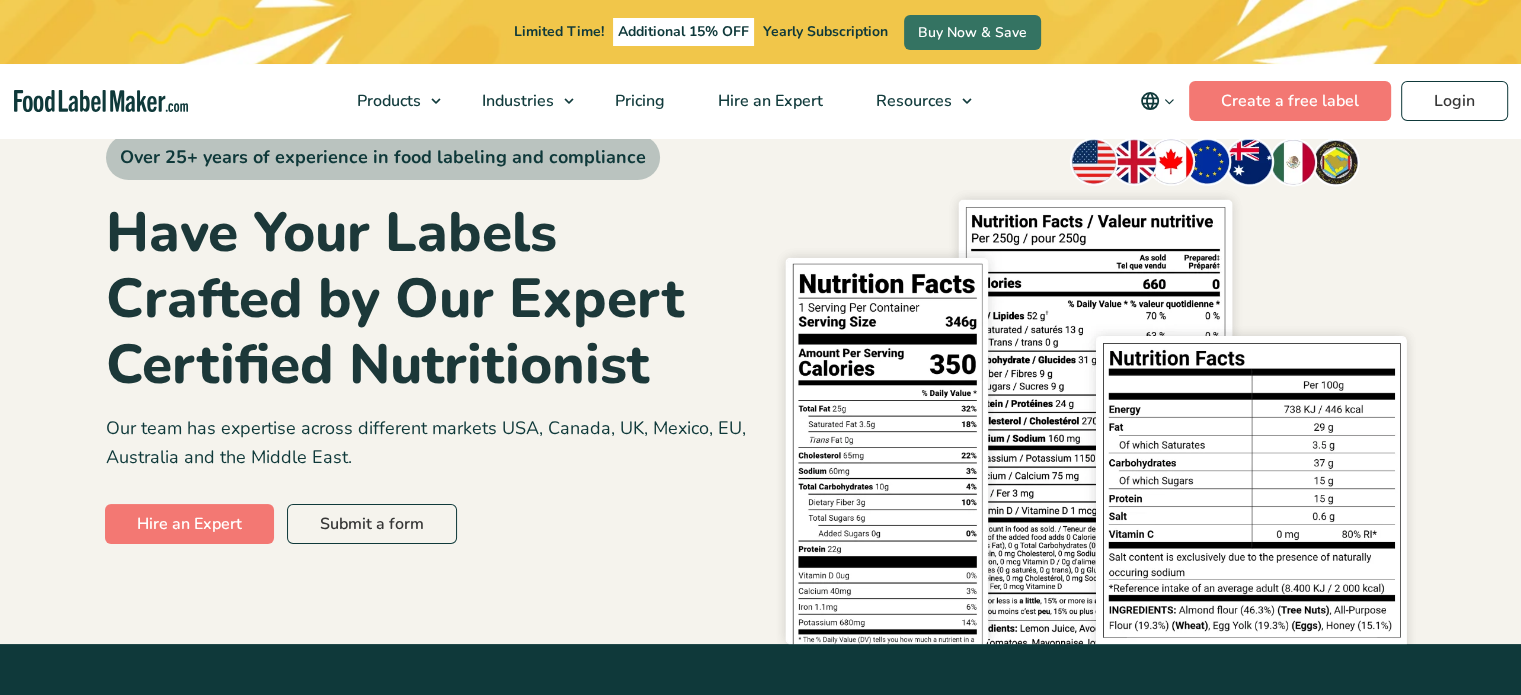scroll, scrollTop: 76, scrollLeft: 0, axis: vertical 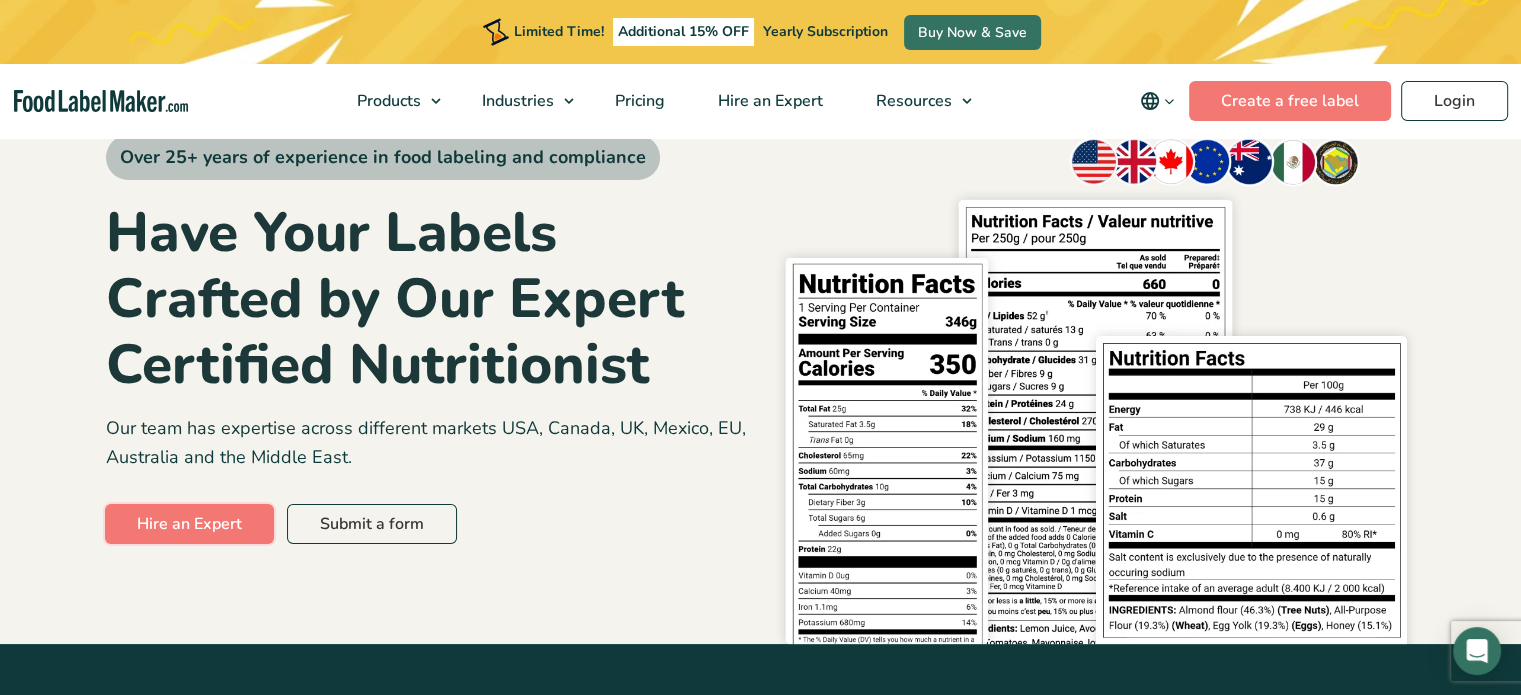 click on "Hire an Expert" at bounding box center (189, 524) 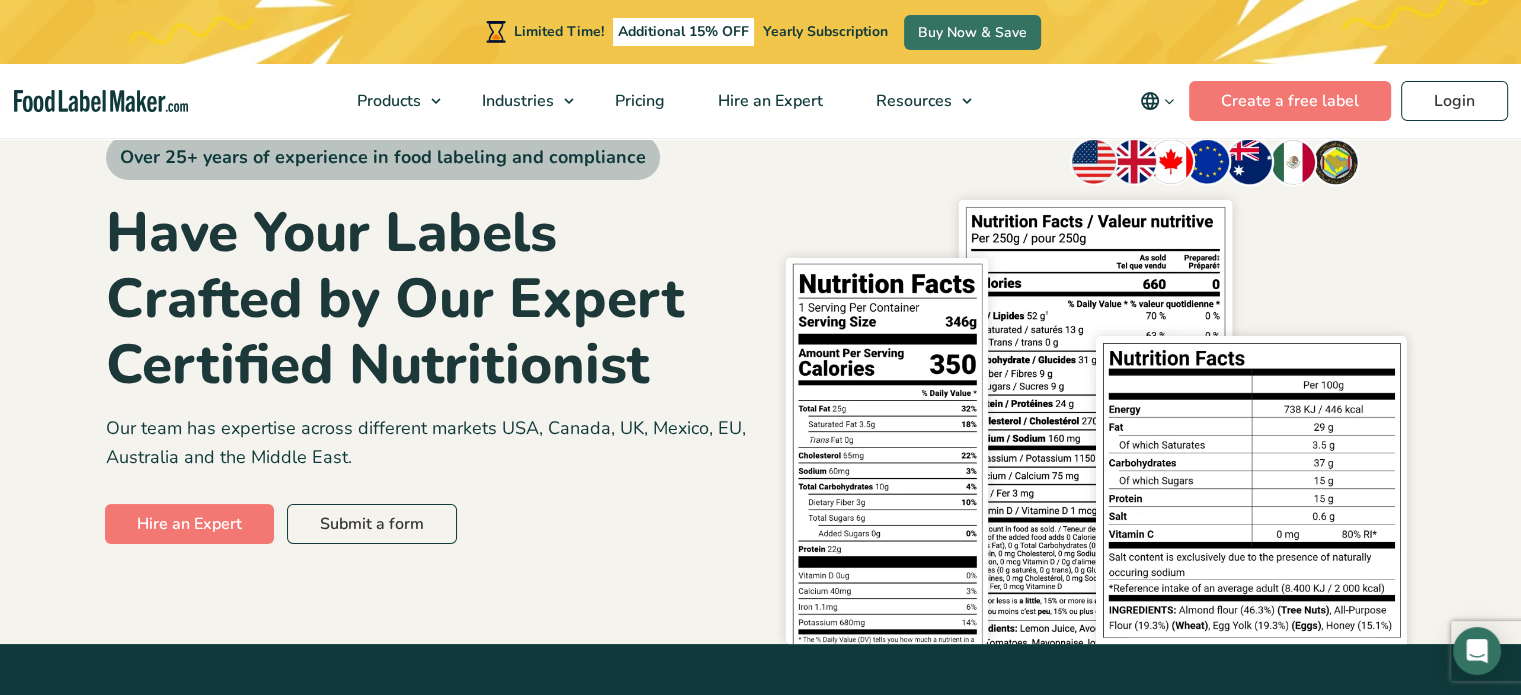 scroll, scrollTop: 720, scrollLeft: 0, axis: vertical 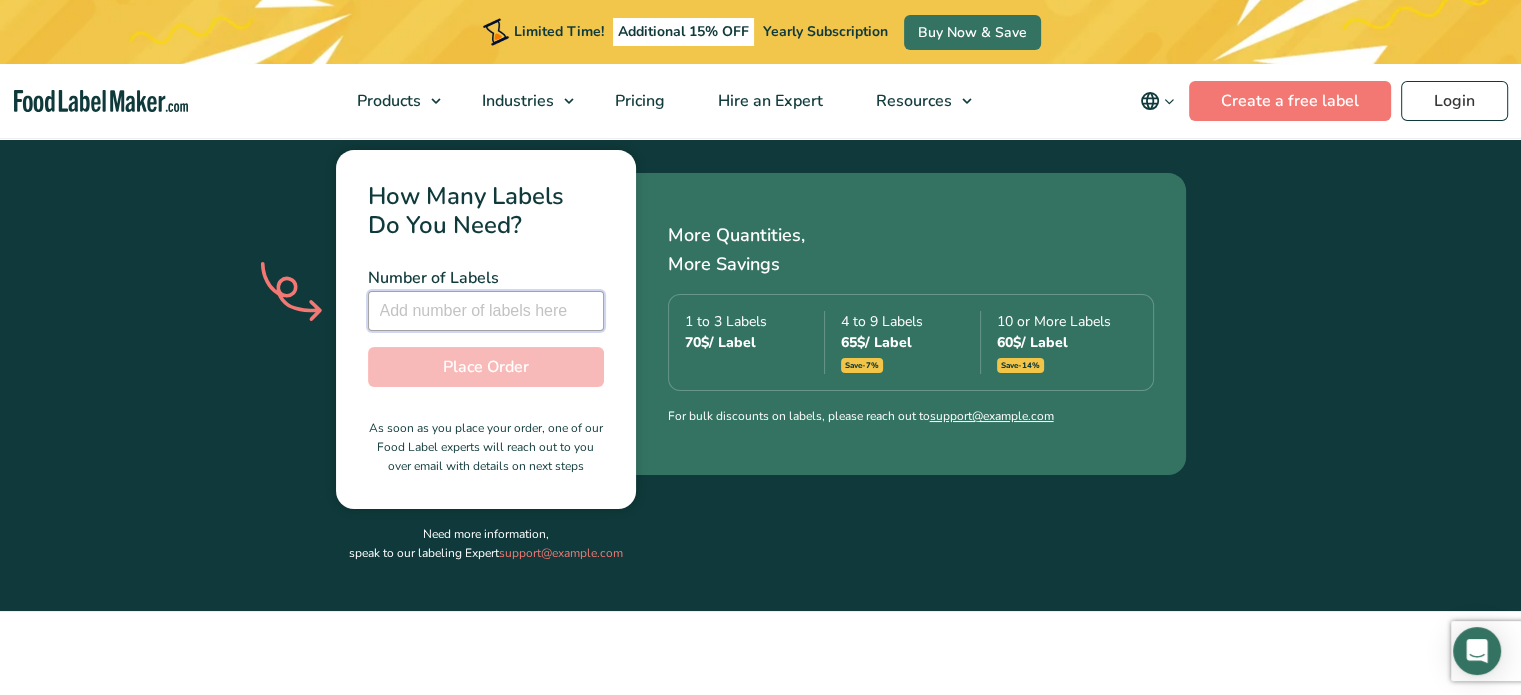 click at bounding box center [486, 311] 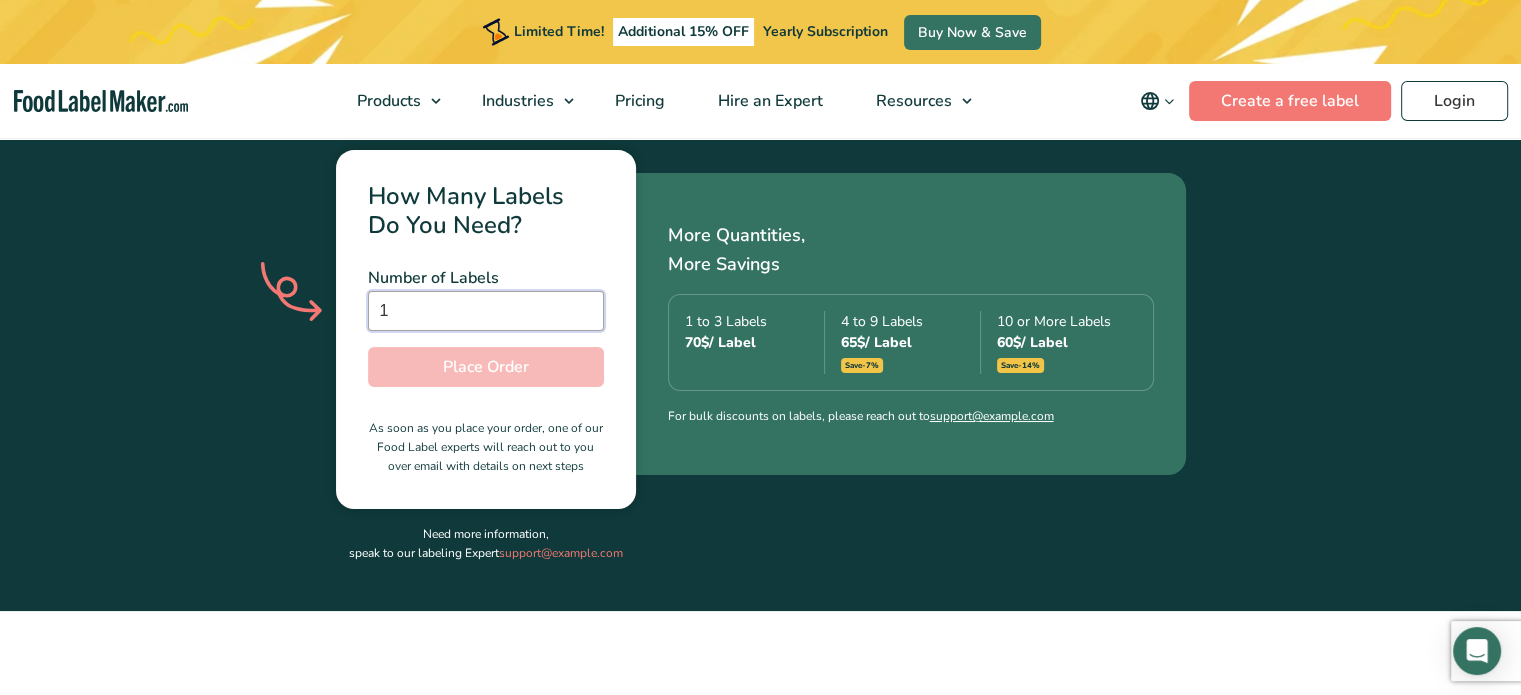 click on "1" at bounding box center (486, 311) 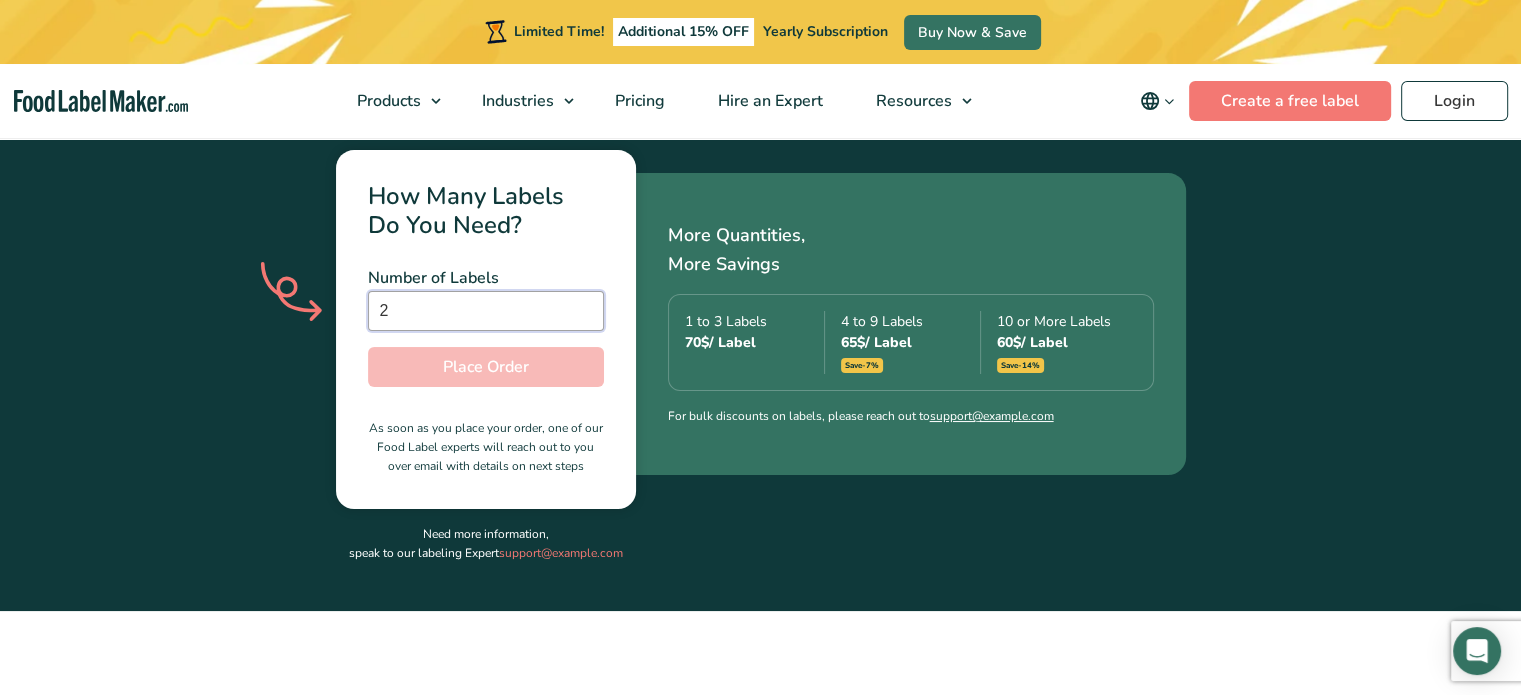 click on "2" at bounding box center [486, 311] 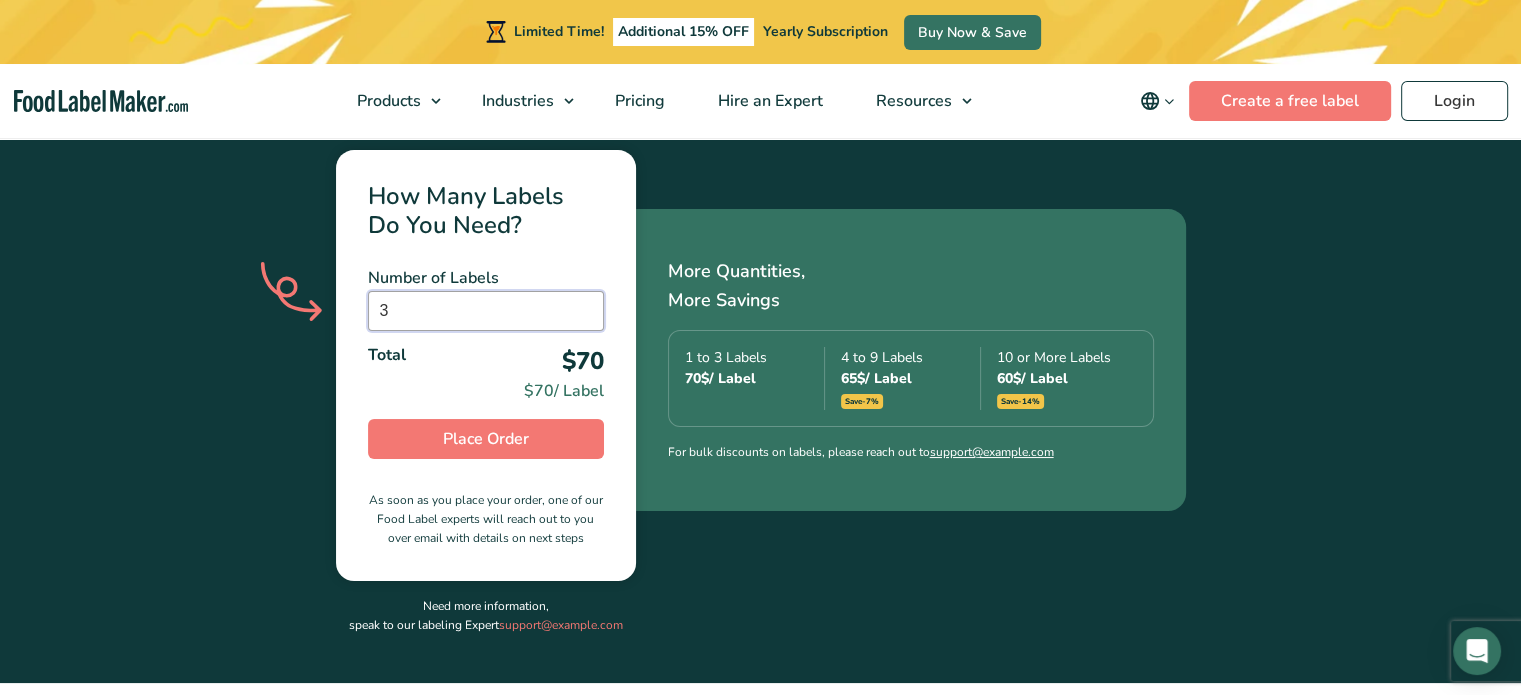 click on "3" at bounding box center [486, 311] 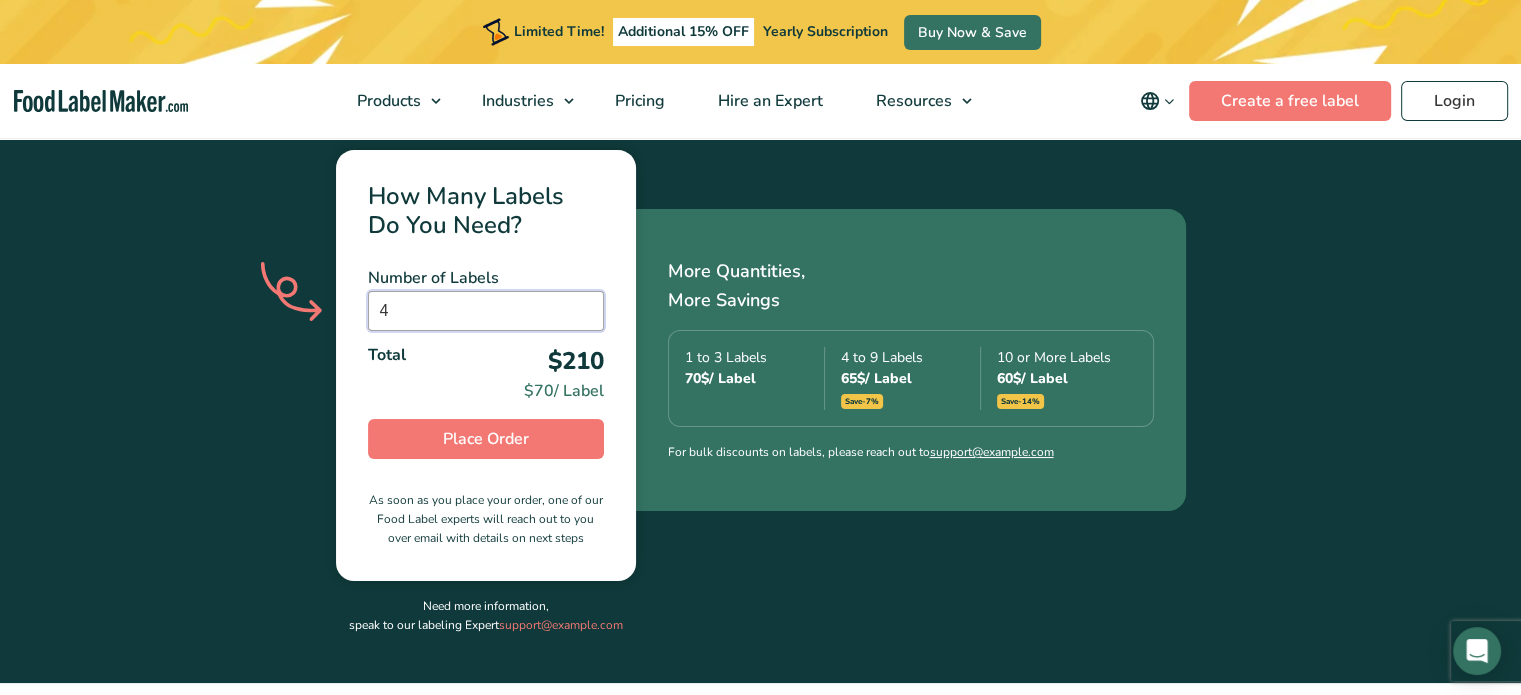 type on "4" 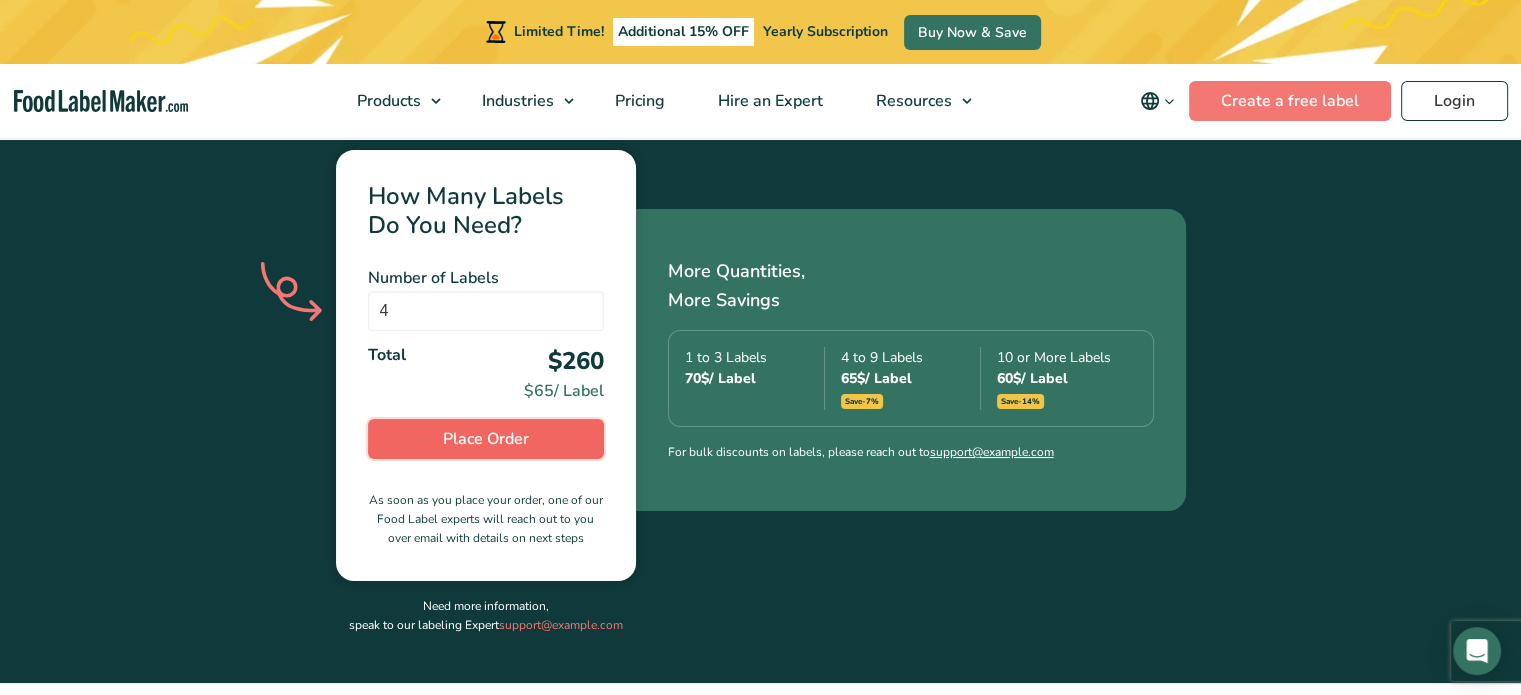 click on "Place Order" at bounding box center (486, 439) 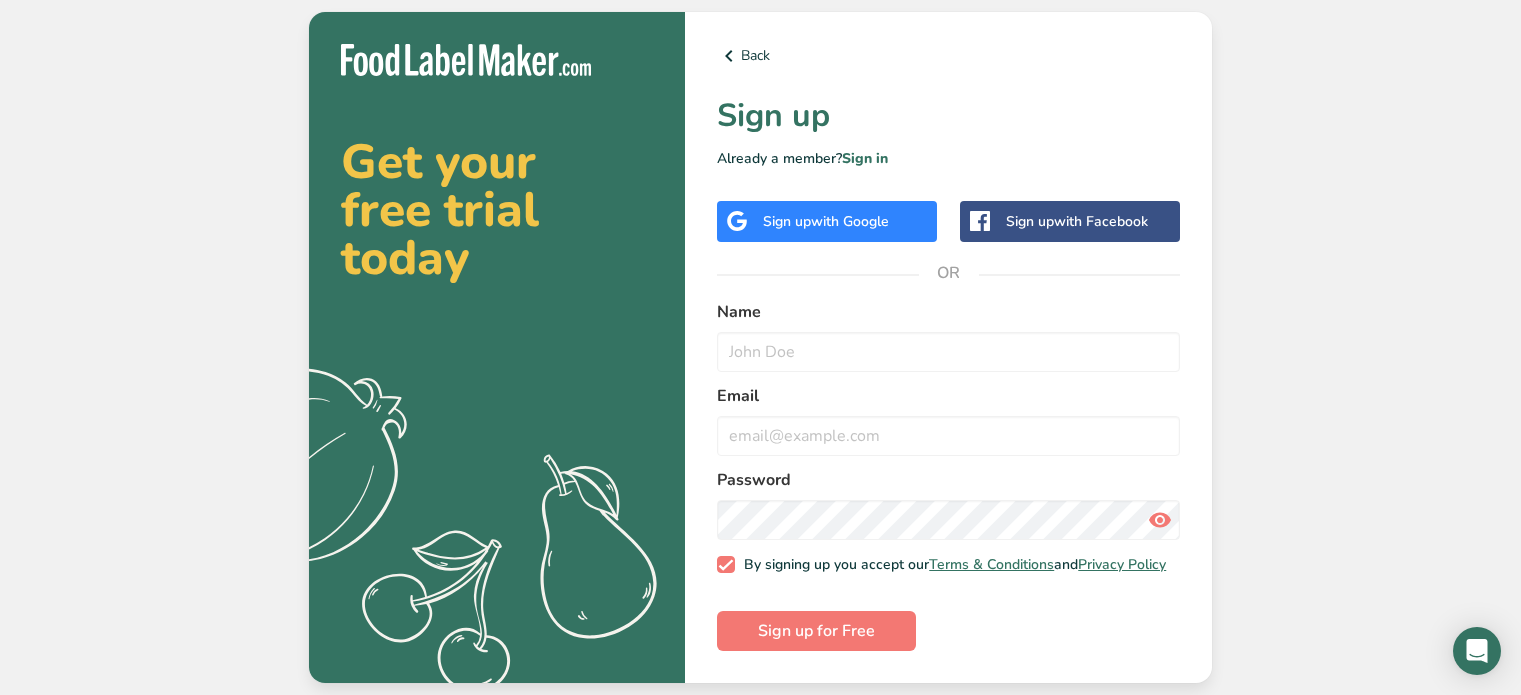 scroll, scrollTop: 0, scrollLeft: 0, axis: both 